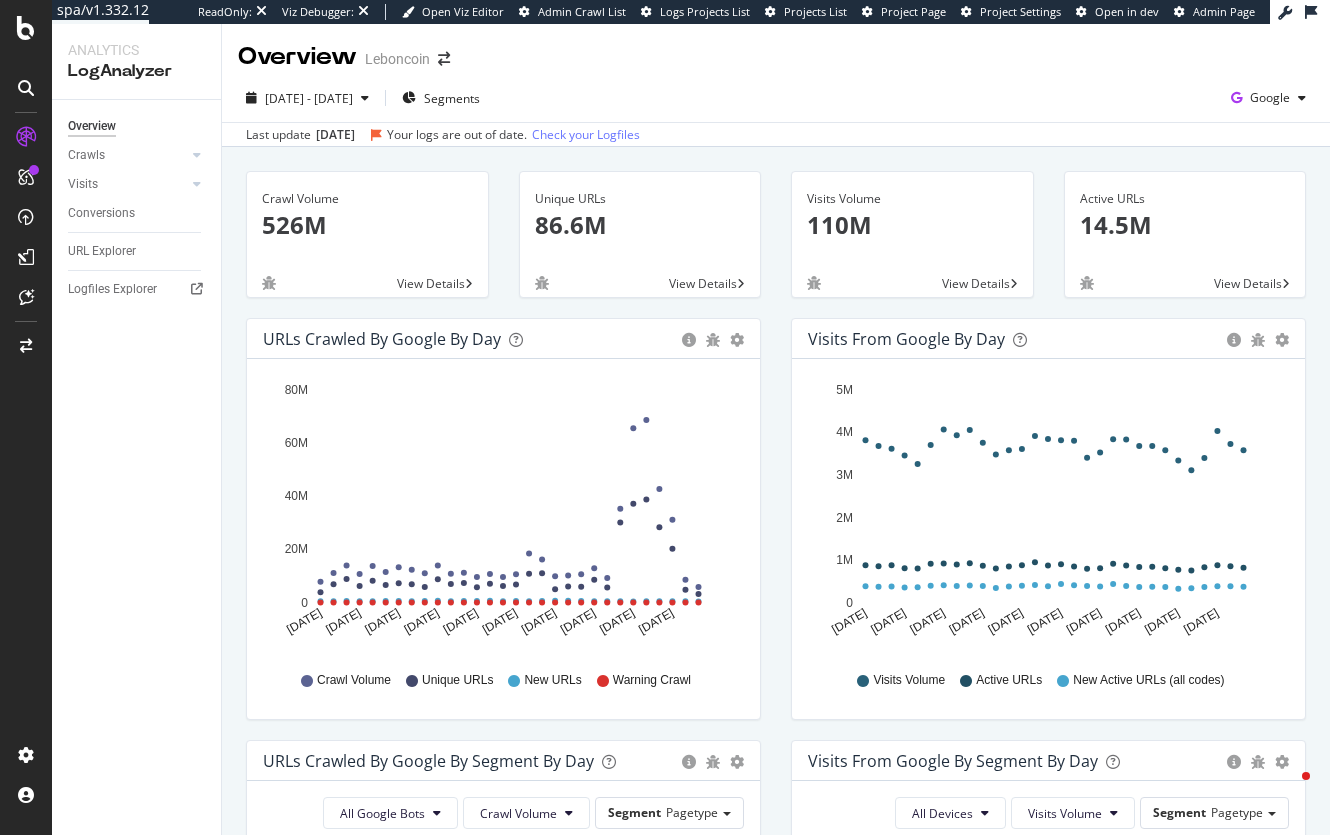 scroll, scrollTop: 0, scrollLeft: 0, axis: both 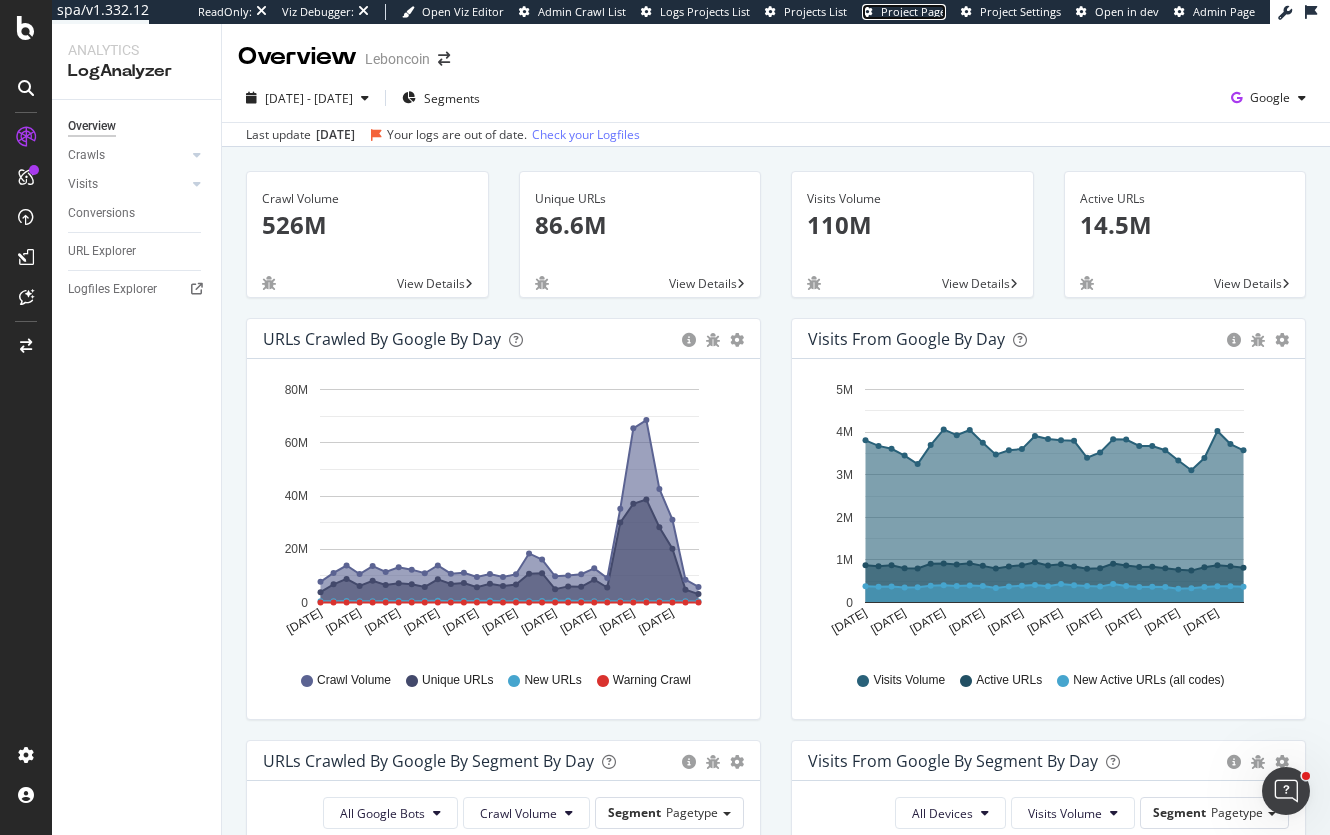 click on "Project Page" at bounding box center [913, 11] 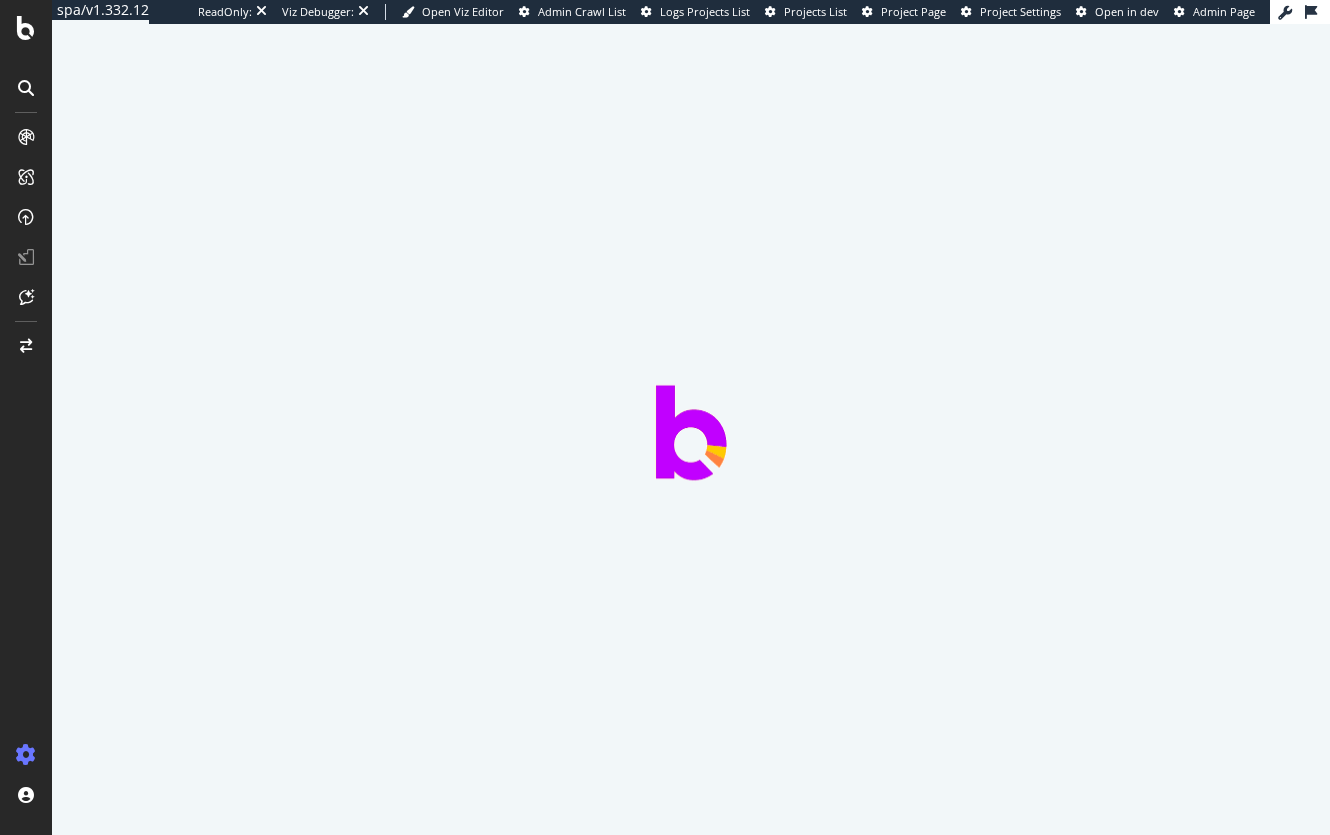 scroll, scrollTop: 0, scrollLeft: 0, axis: both 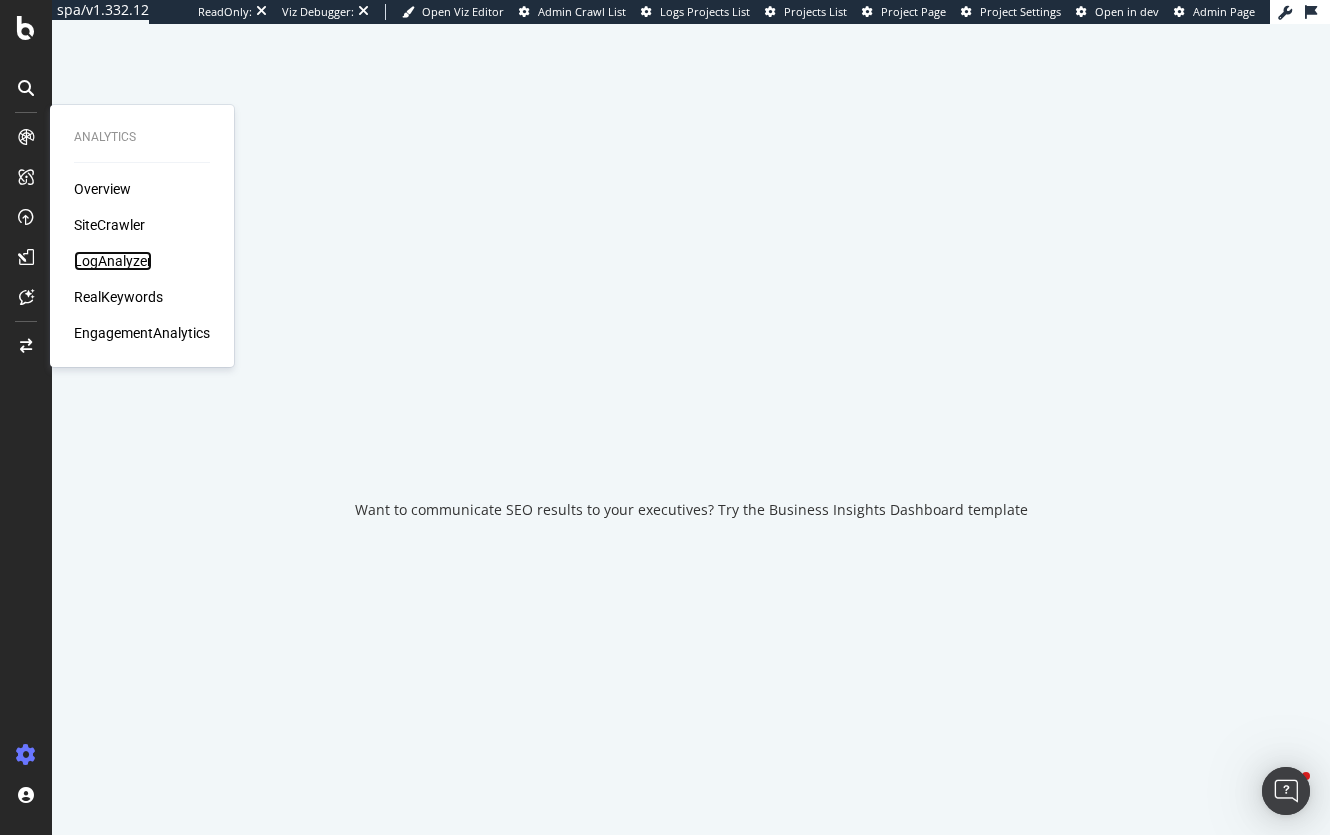 click on "LogAnalyzer" at bounding box center (113, 261) 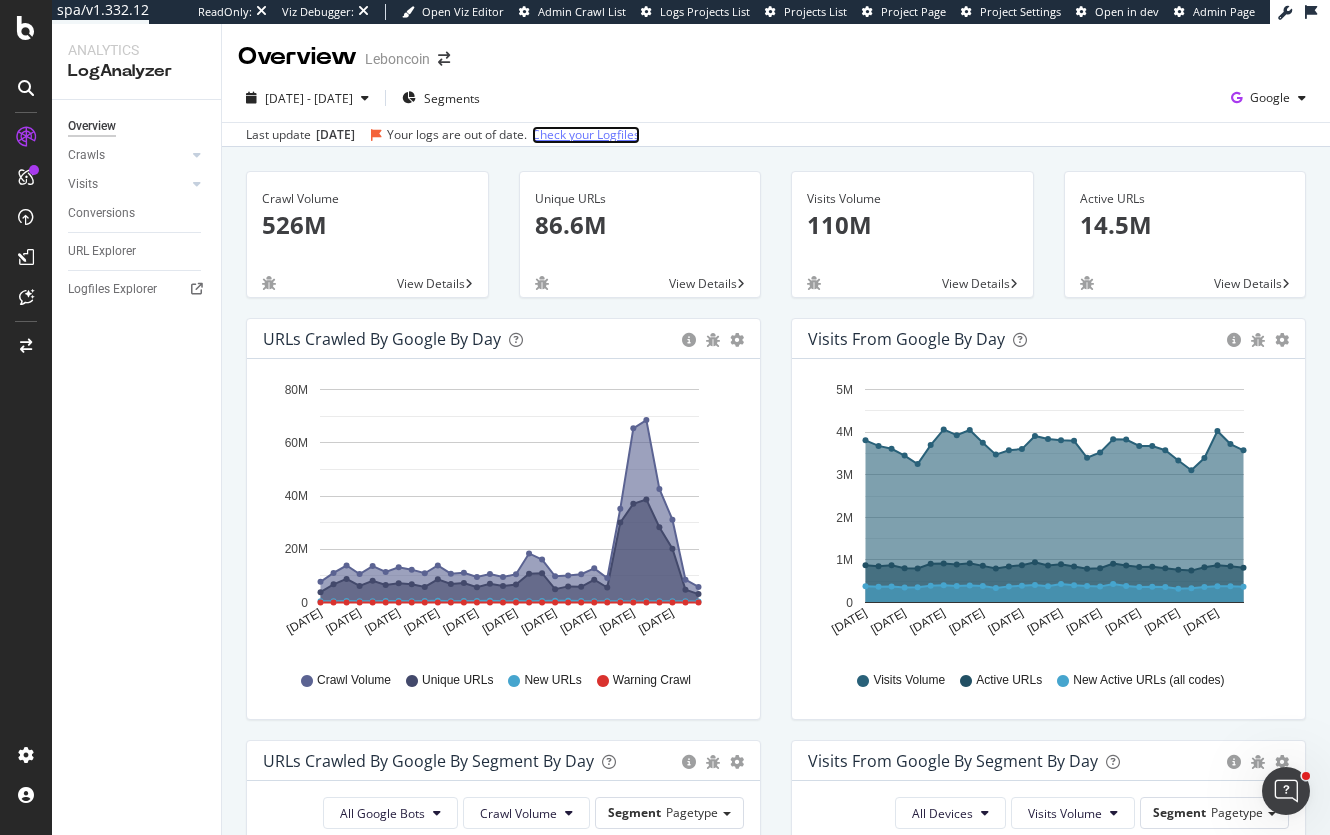 click on "Check your Logfiles" at bounding box center [586, 135] 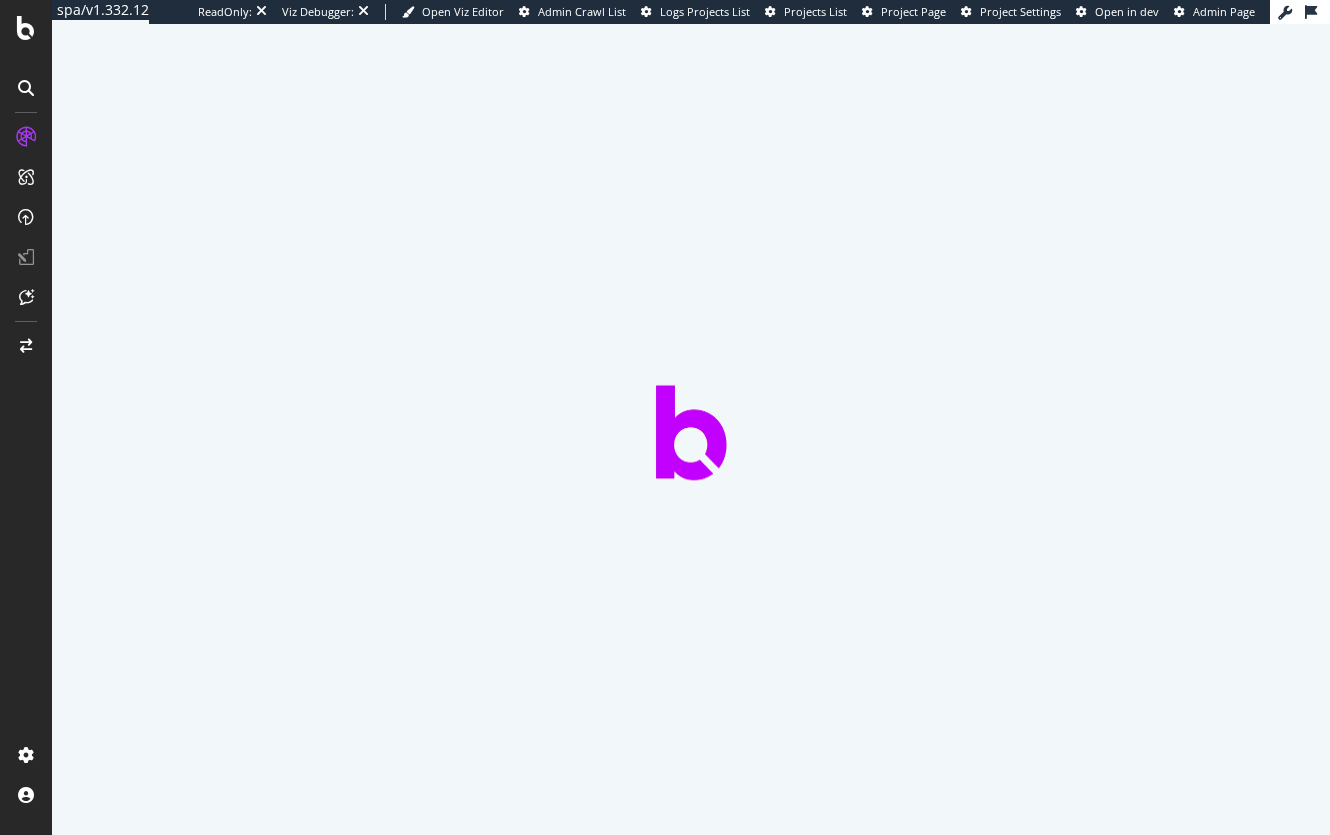scroll, scrollTop: 0, scrollLeft: 0, axis: both 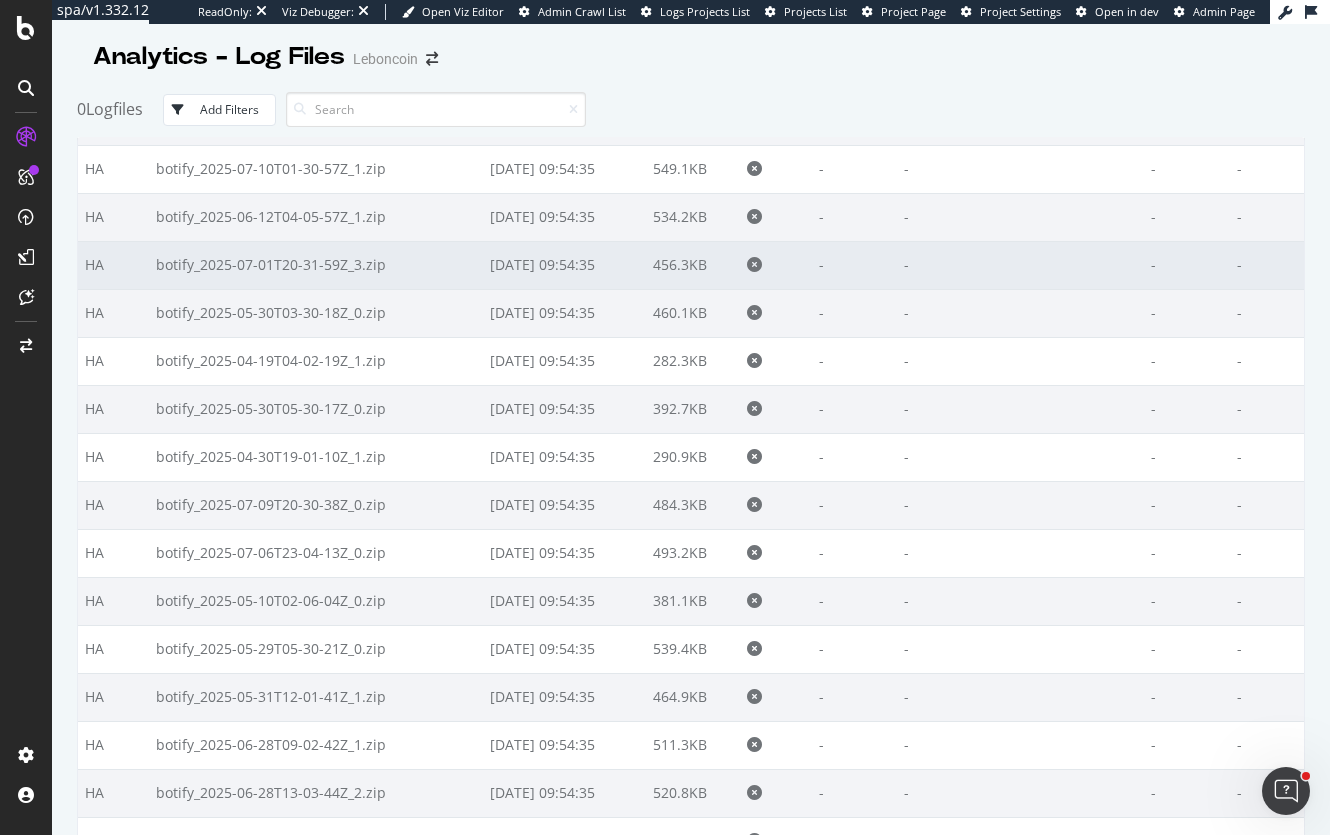 click on "botify_2025-07-01T20-31-59Z_3.zip" at bounding box center [316, 265] 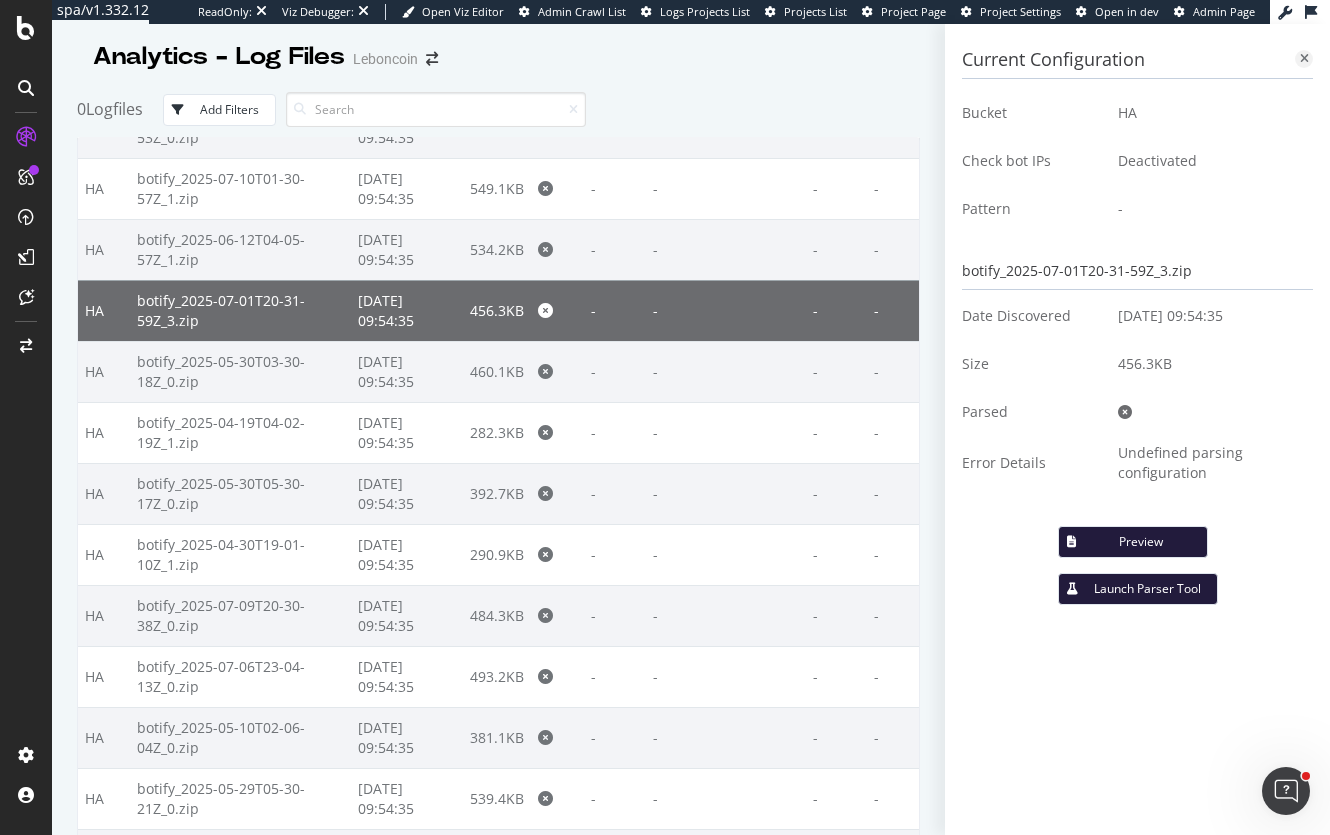 click at bounding box center (1304, 59) 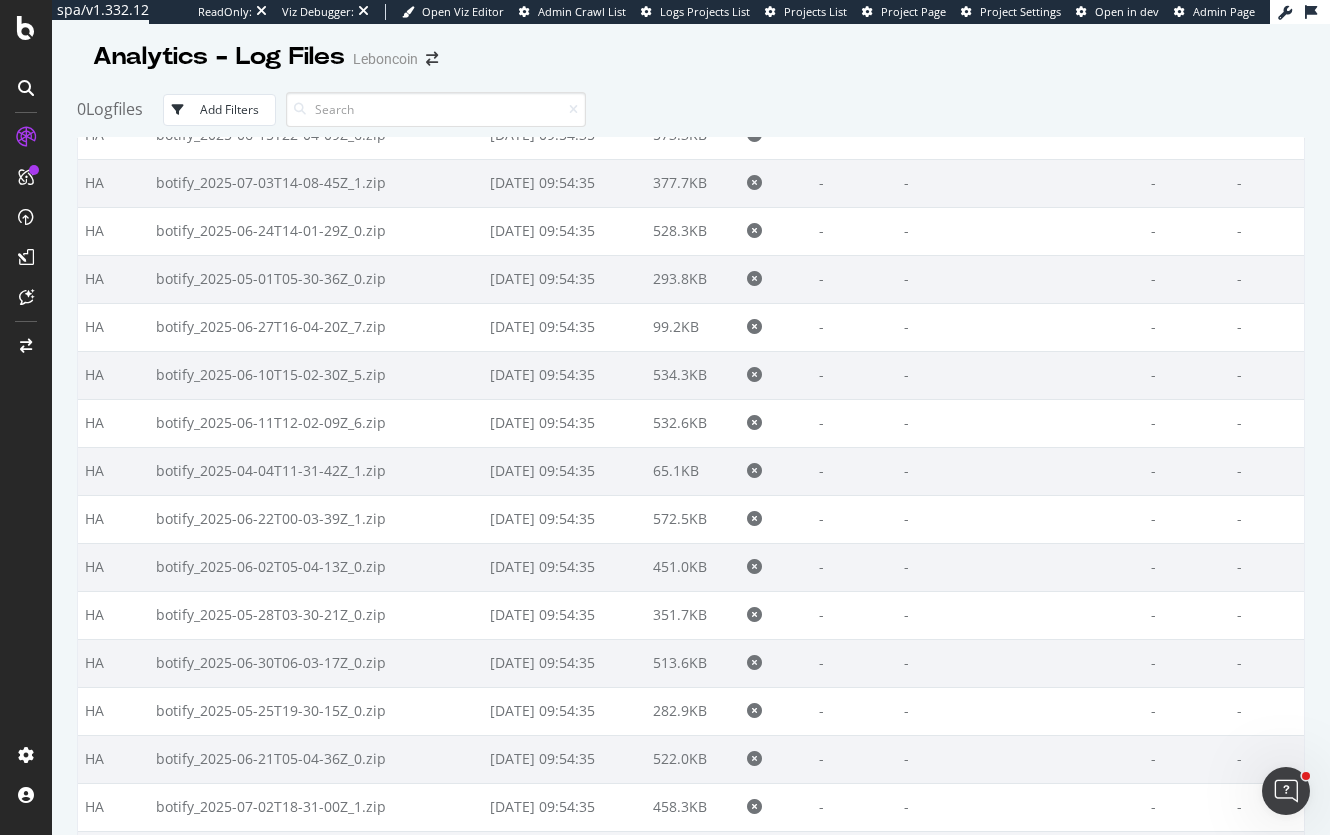 scroll, scrollTop: 7200, scrollLeft: 0, axis: vertical 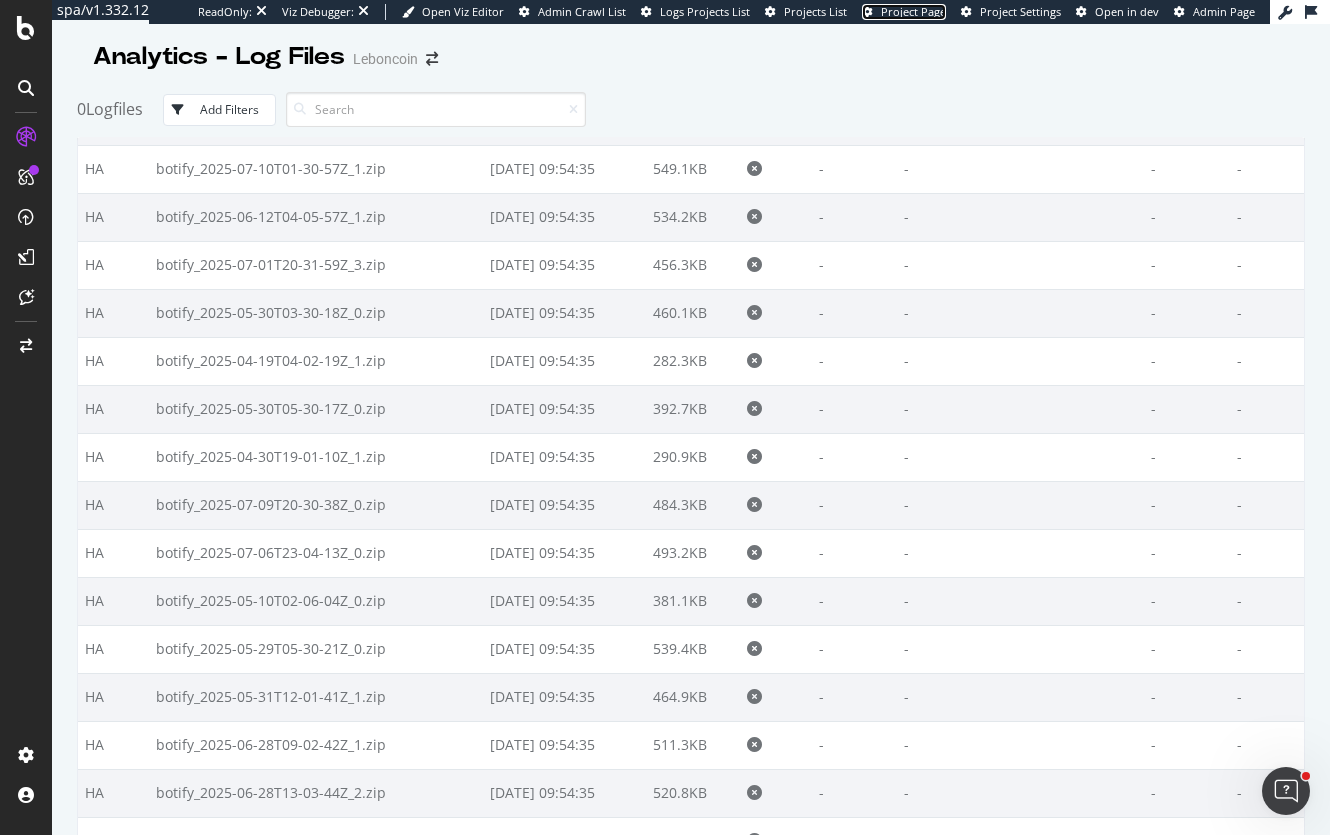 click on "Project Page" at bounding box center [913, 11] 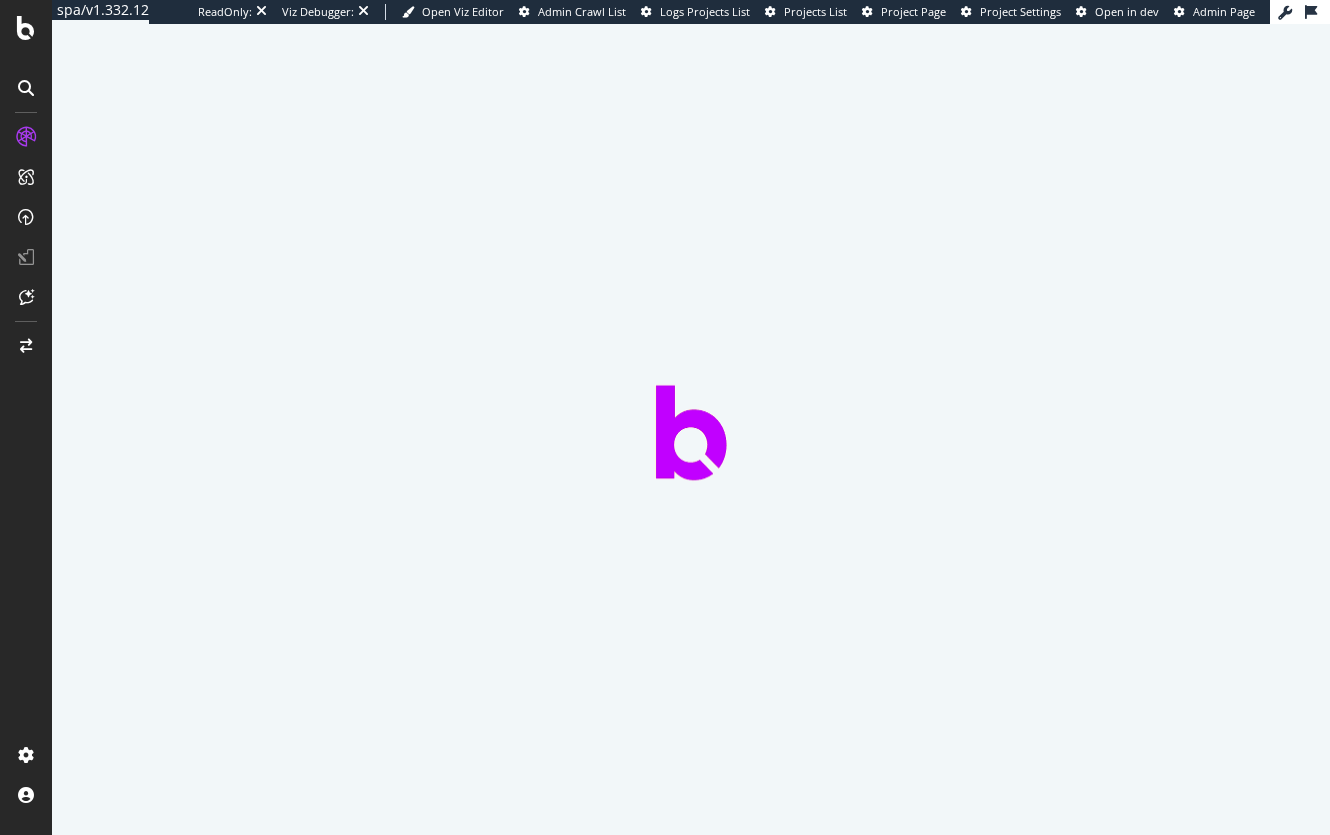 scroll, scrollTop: 0, scrollLeft: 0, axis: both 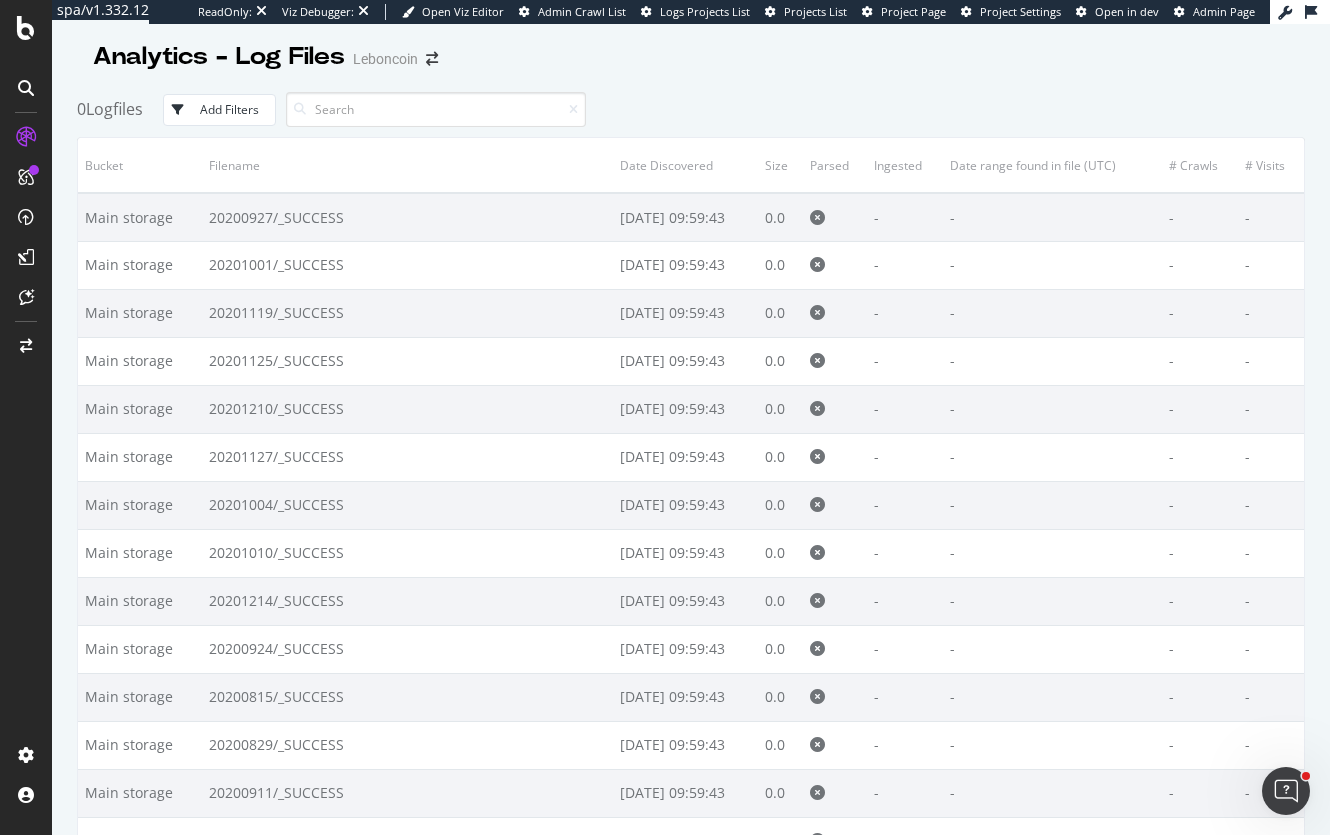 click on "0  Logfiles Add Filters" at bounding box center [691, 109] 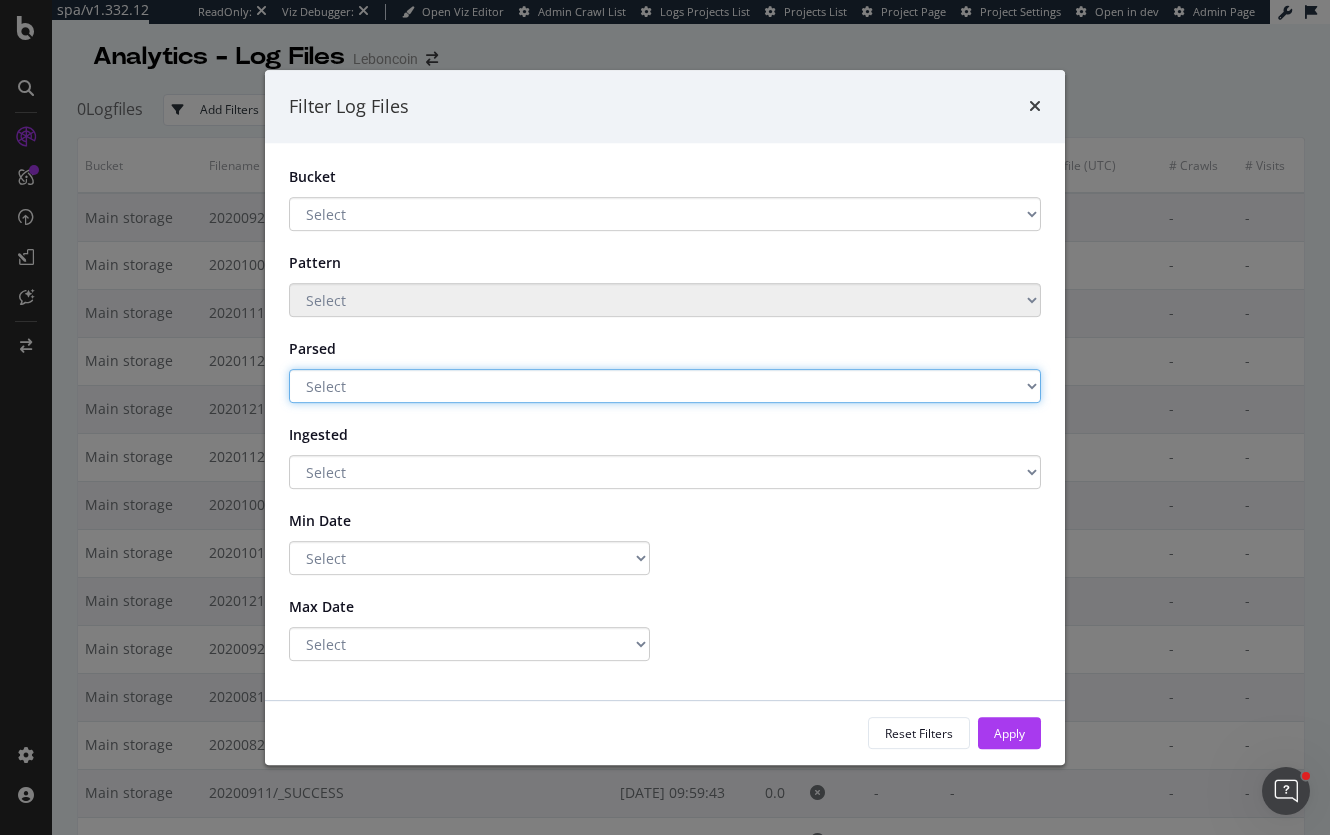 click on "Select Yes No" 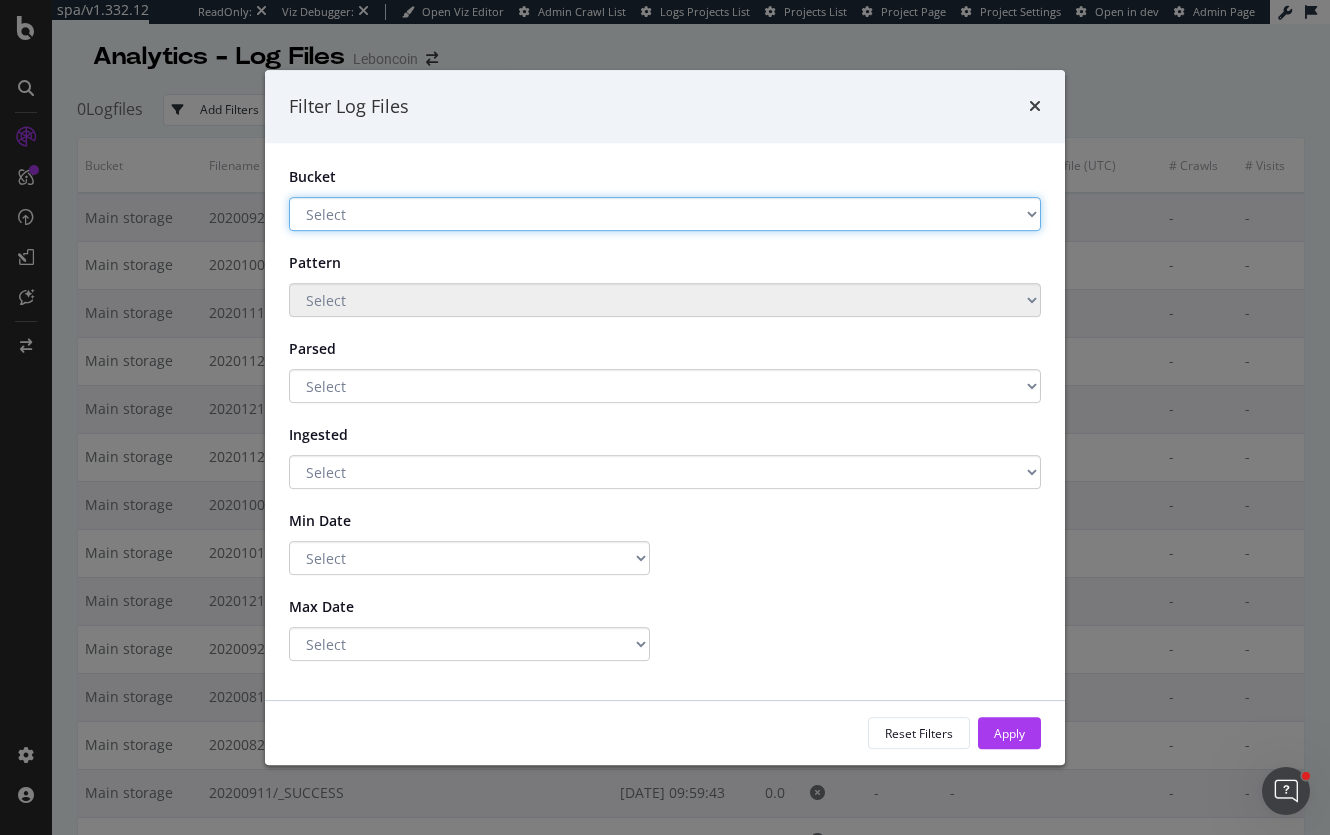 click on "Select HA S3 backup Main storage" 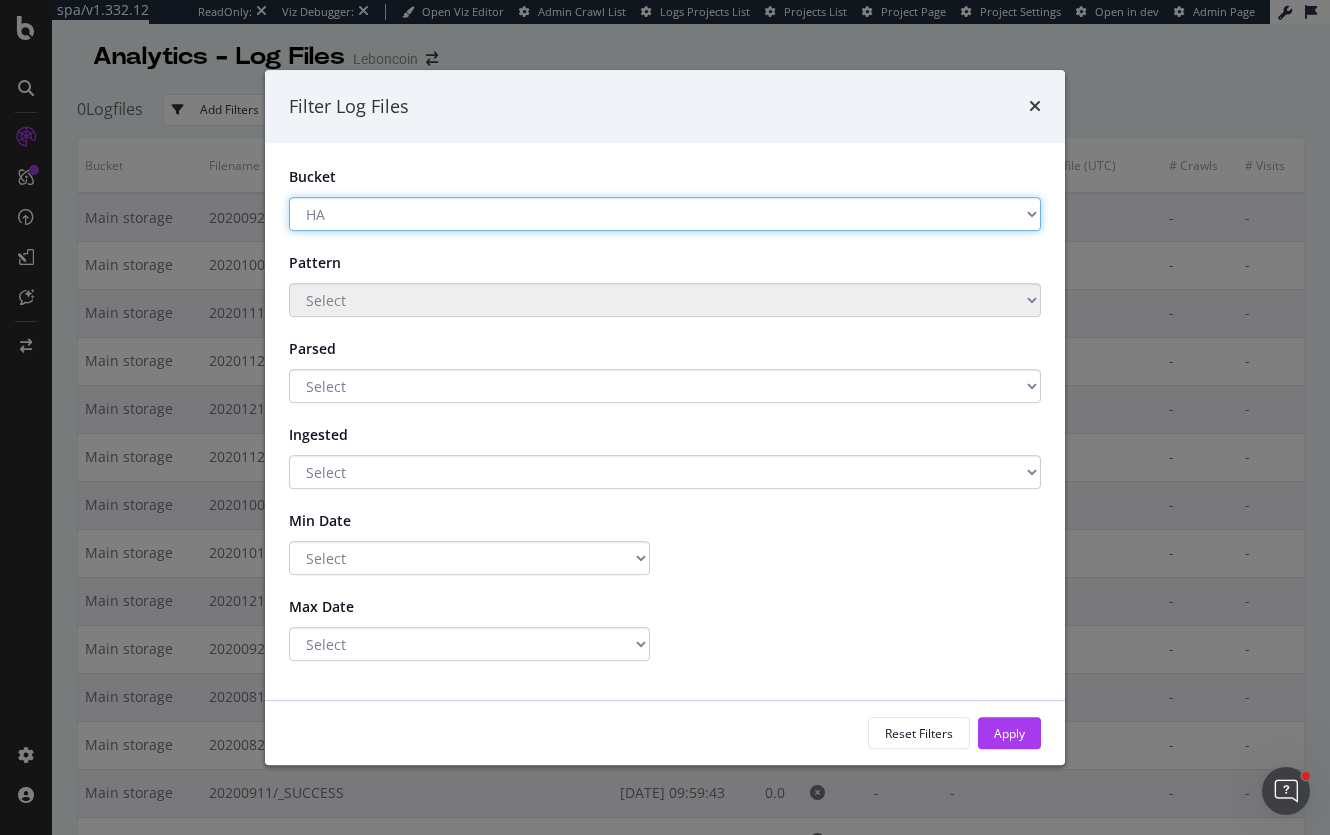 click on "Select HA S3 backup Main storage" 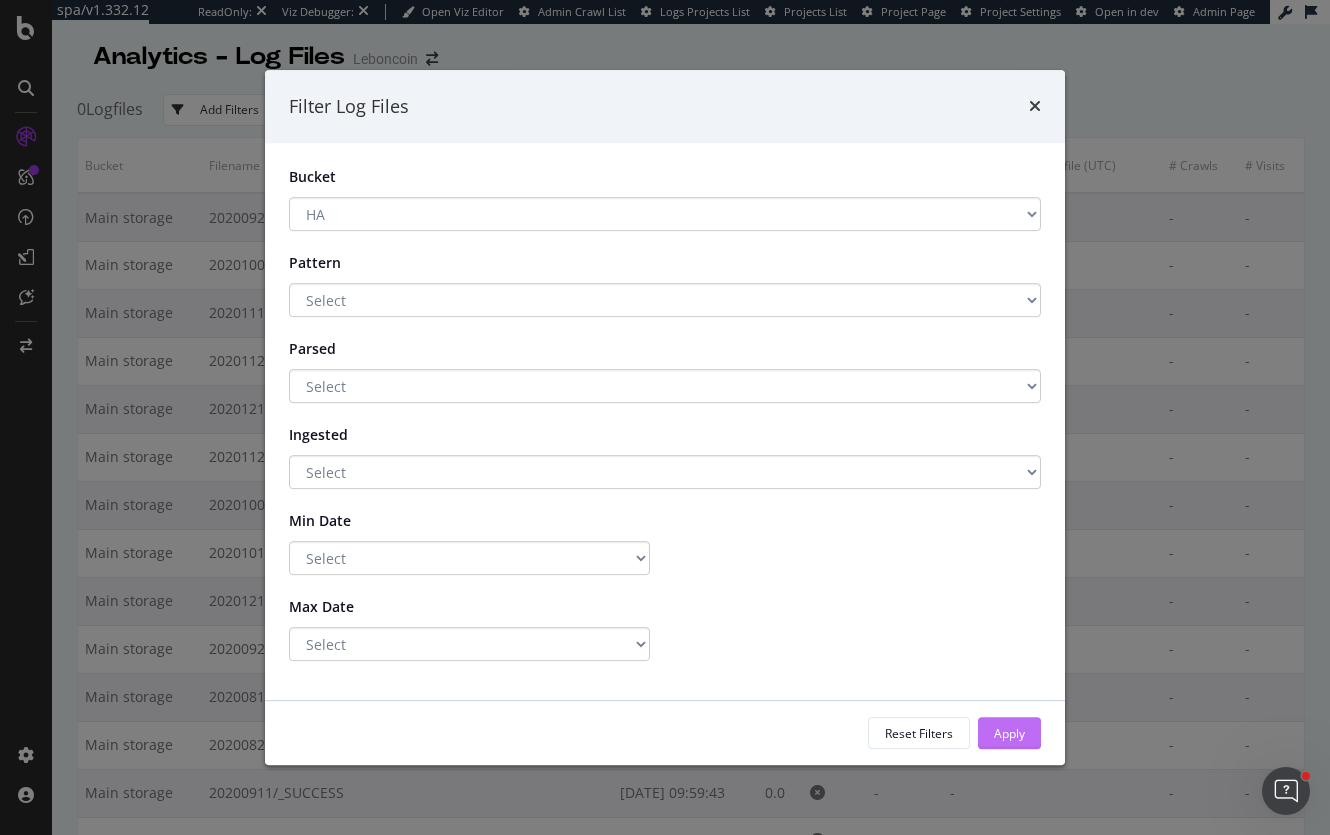 click on "Apply" 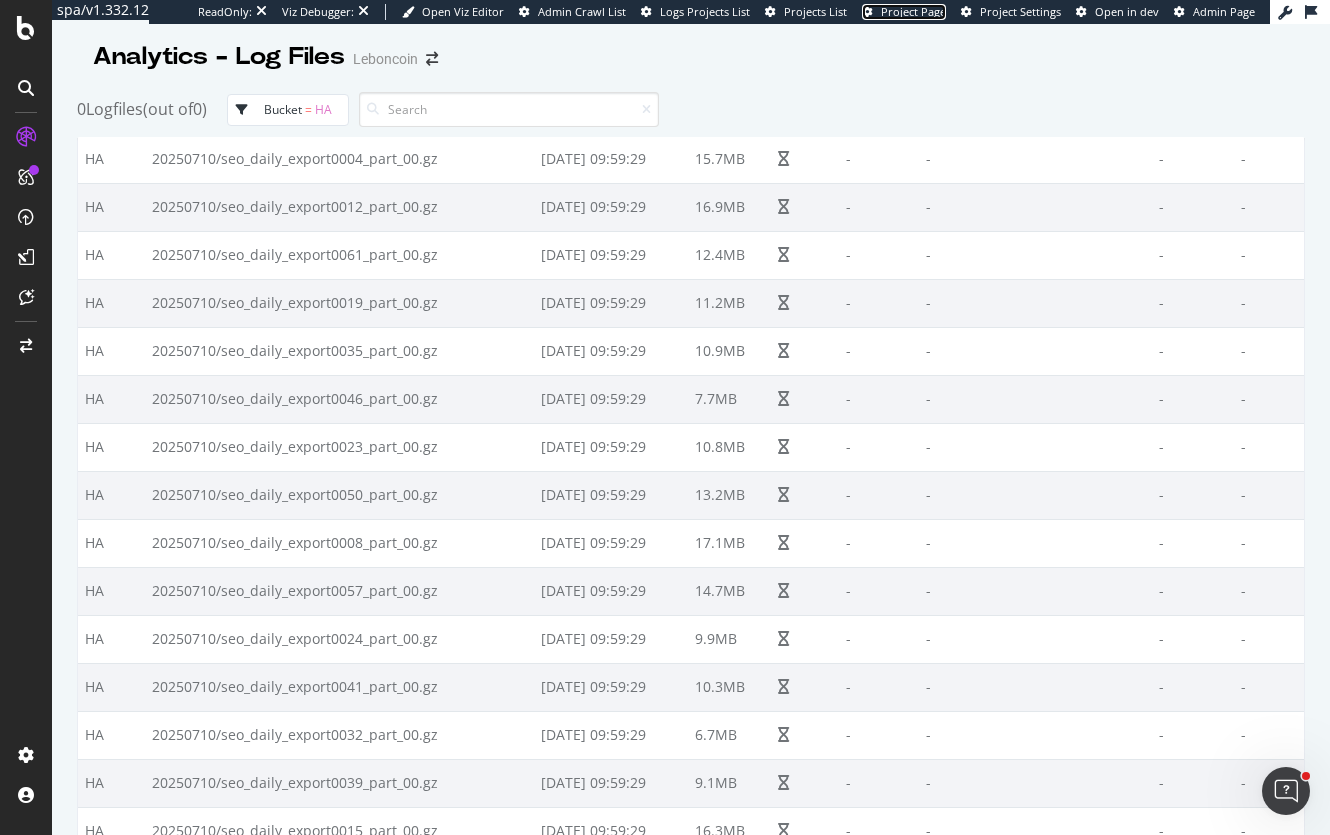 scroll, scrollTop: 0, scrollLeft: 0, axis: both 